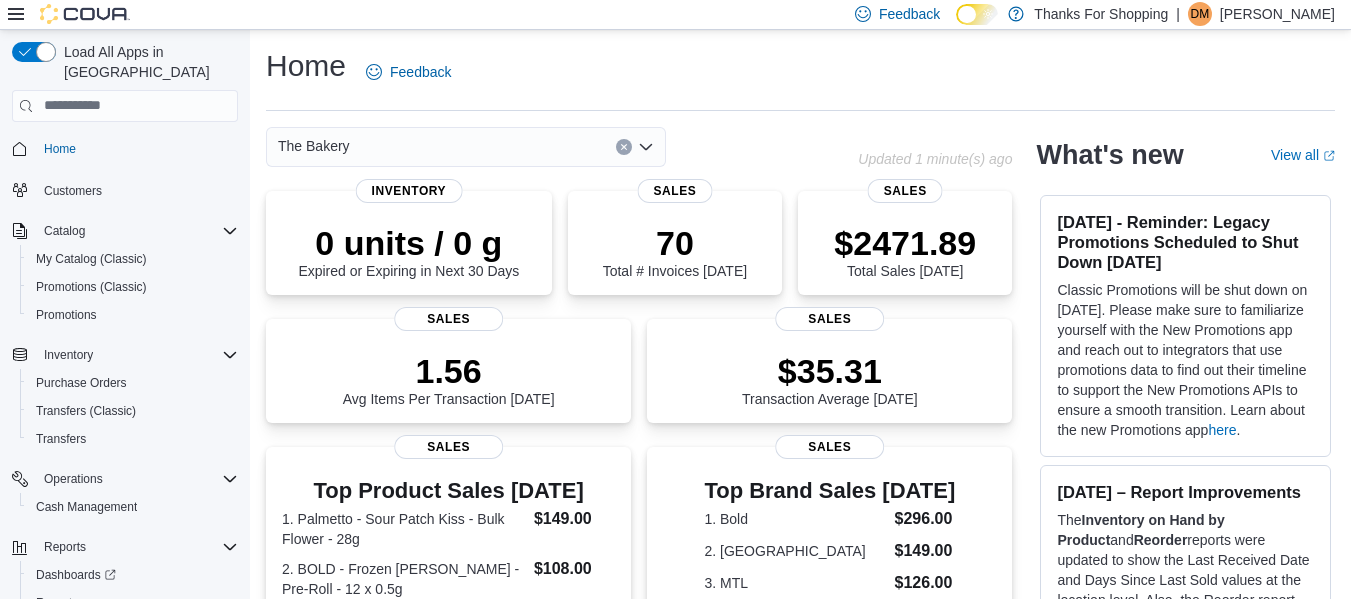 scroll, scrollTop: 0, scrollLeft: 0, axis: both 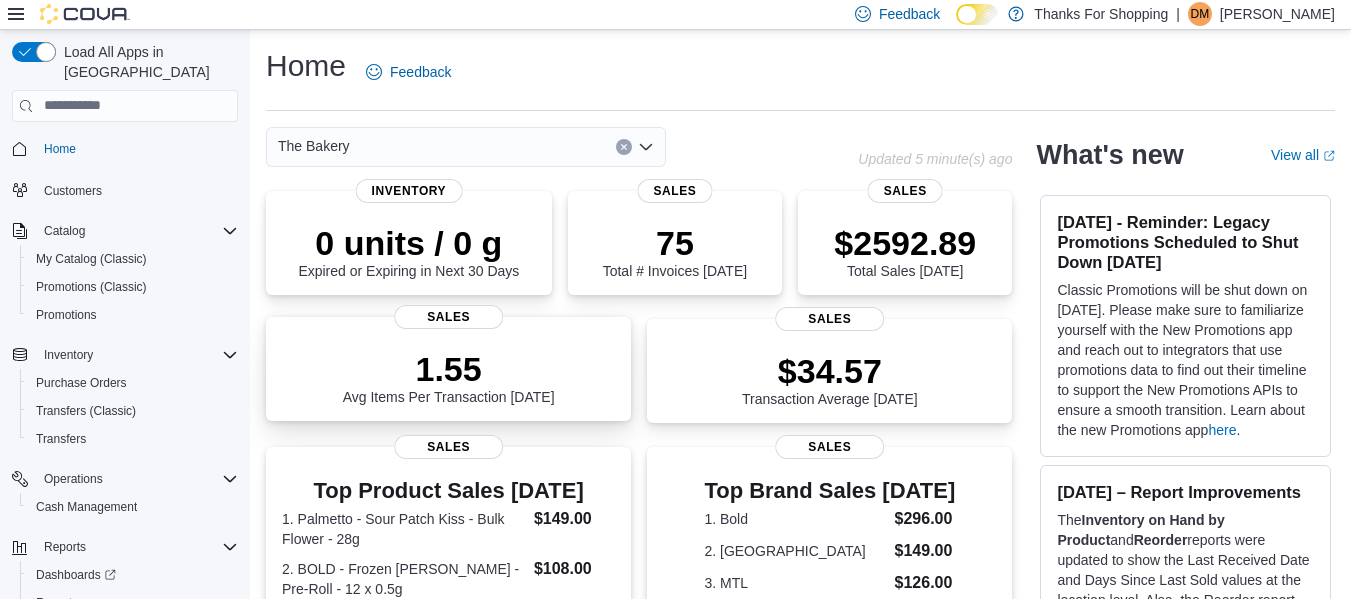 click on "1.55 Avg Items Per Transaction Today" at bounding box center [449, 377] 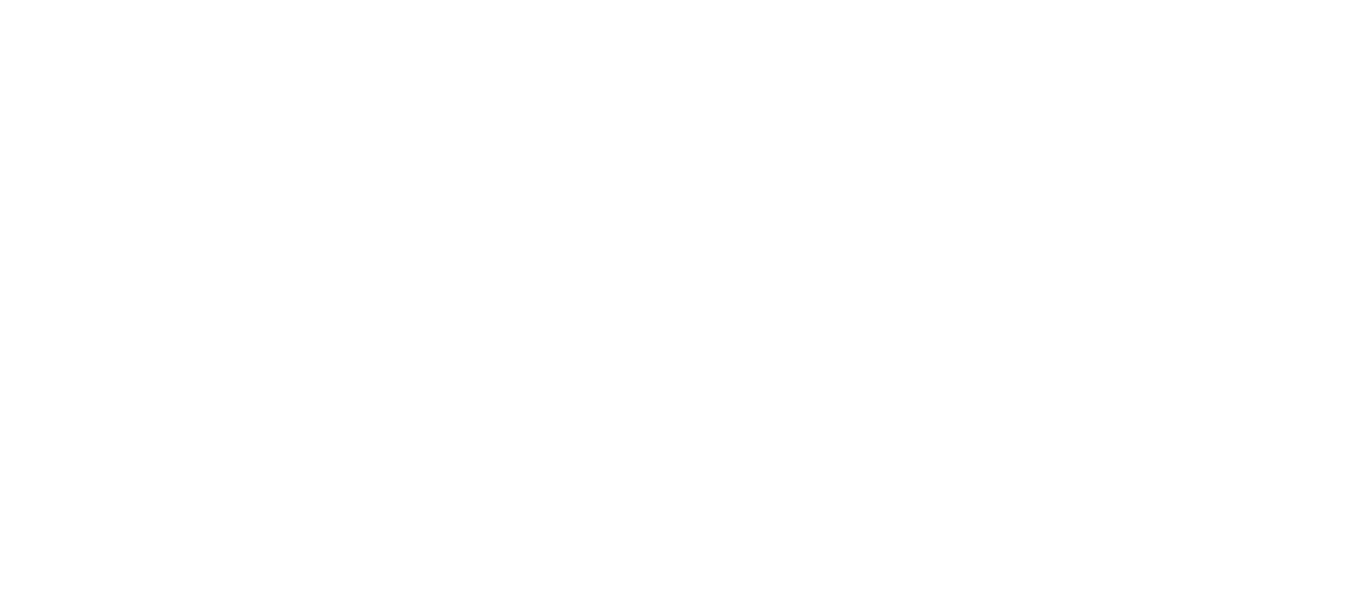 scroll, scrollTop: 0, scrollLeft: 0, axis: both 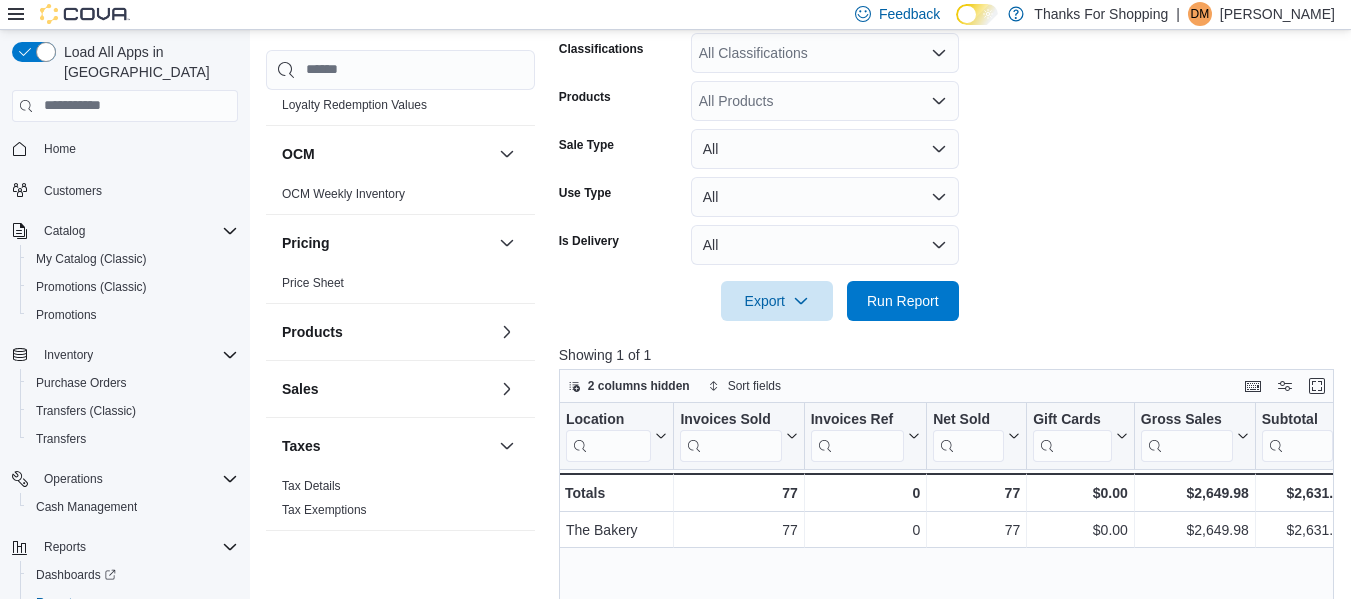 click on "Sales" at bounding box center [400, 389] 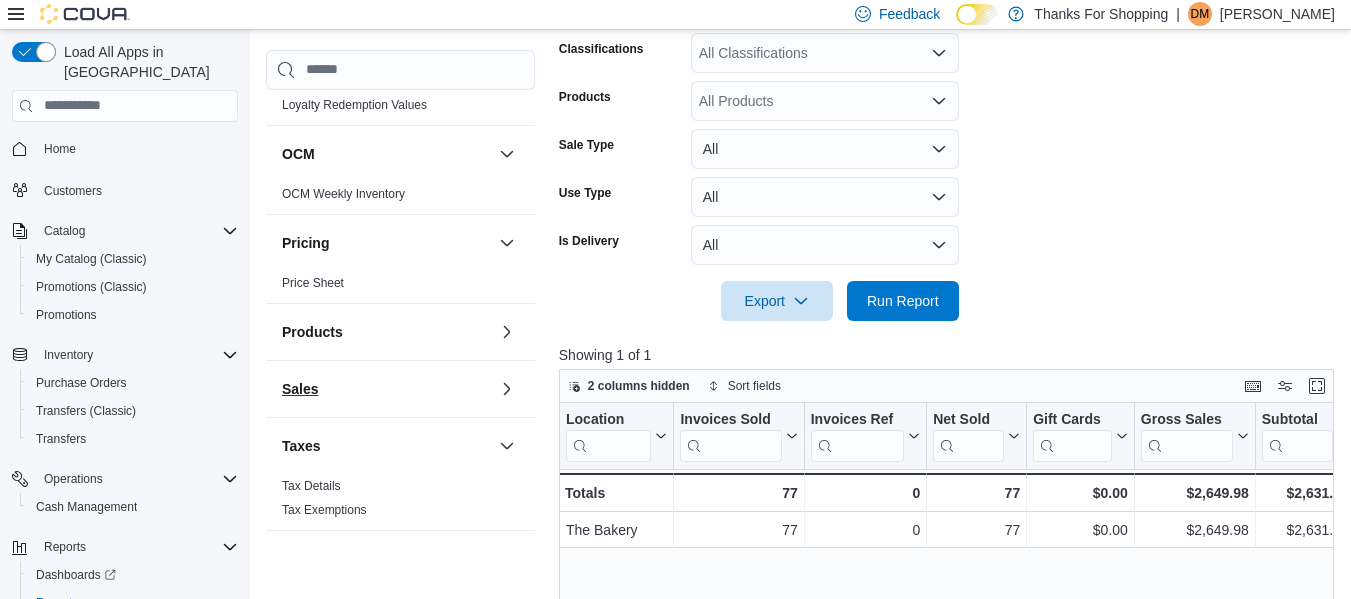 click on "Sales" at bounding box center [386, 389] 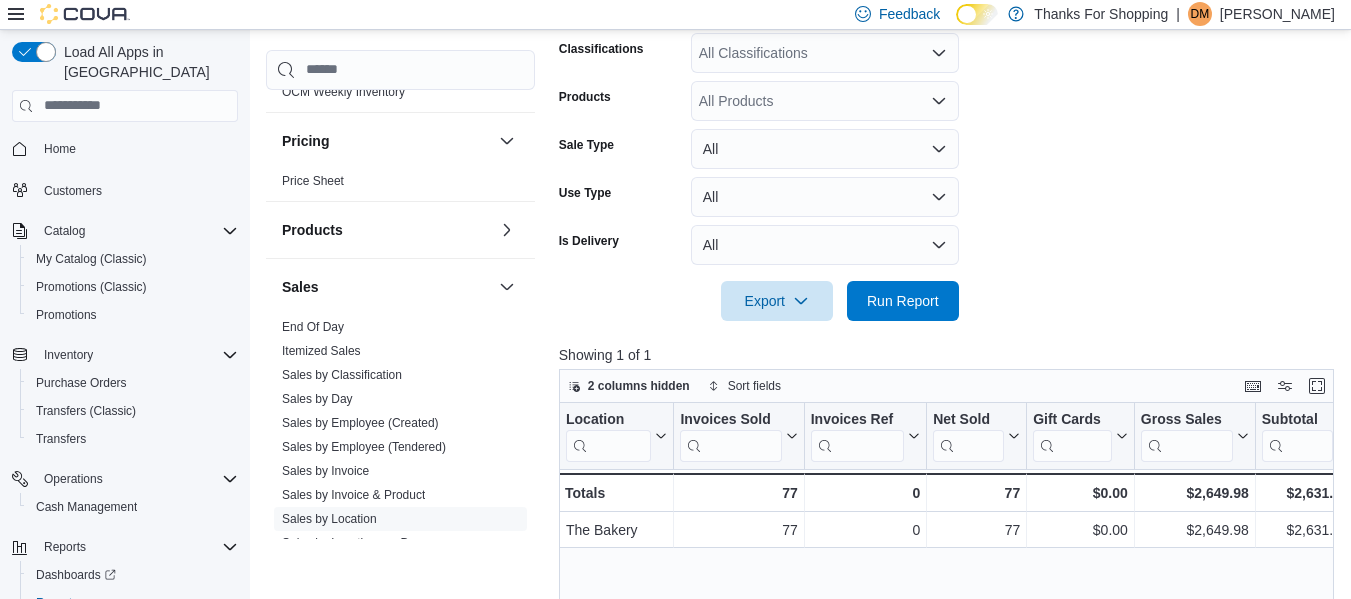 scroll, scrollTop: 858, scrollLeft: 0, axis: vertical 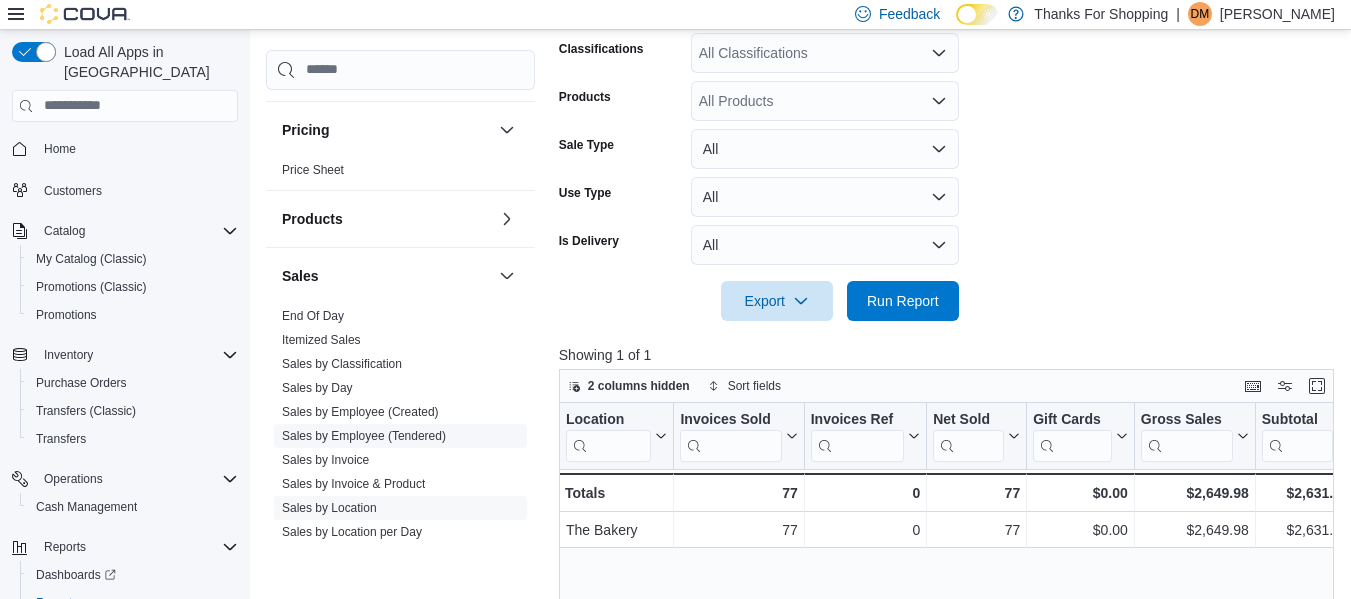 click on "Sales by Employee (Tendered)" at bounding box center [364, 436] 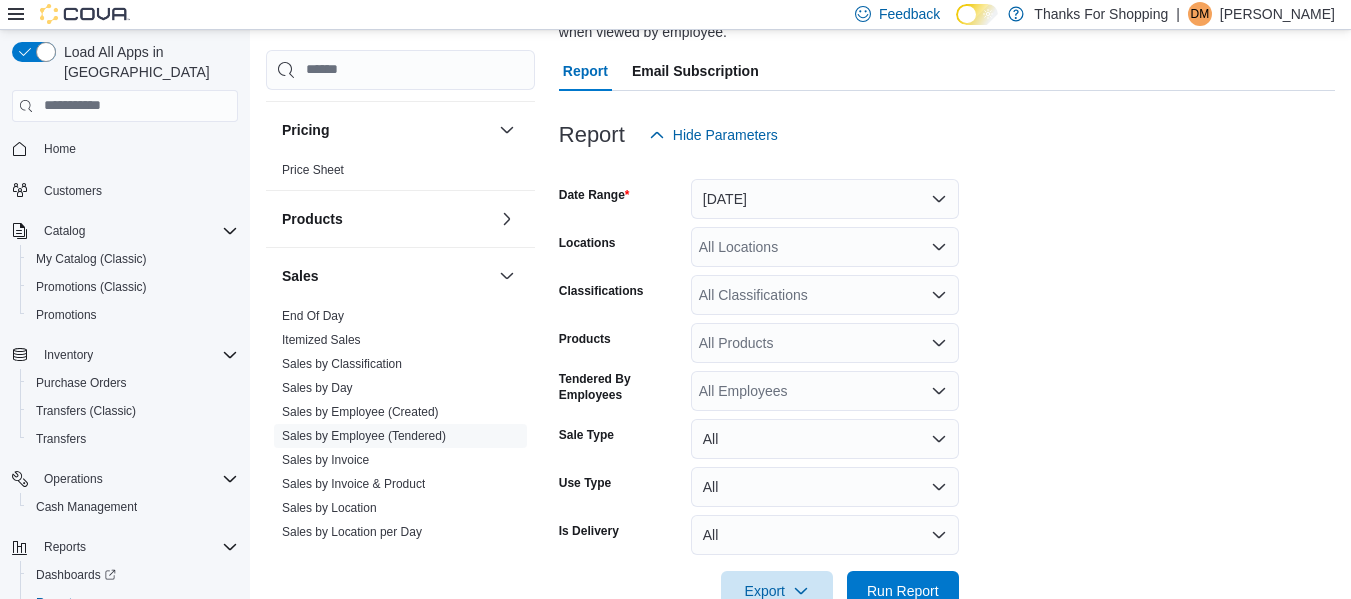 scroll, scrollTop: 67, scrollLeft: 0, axis: vertical 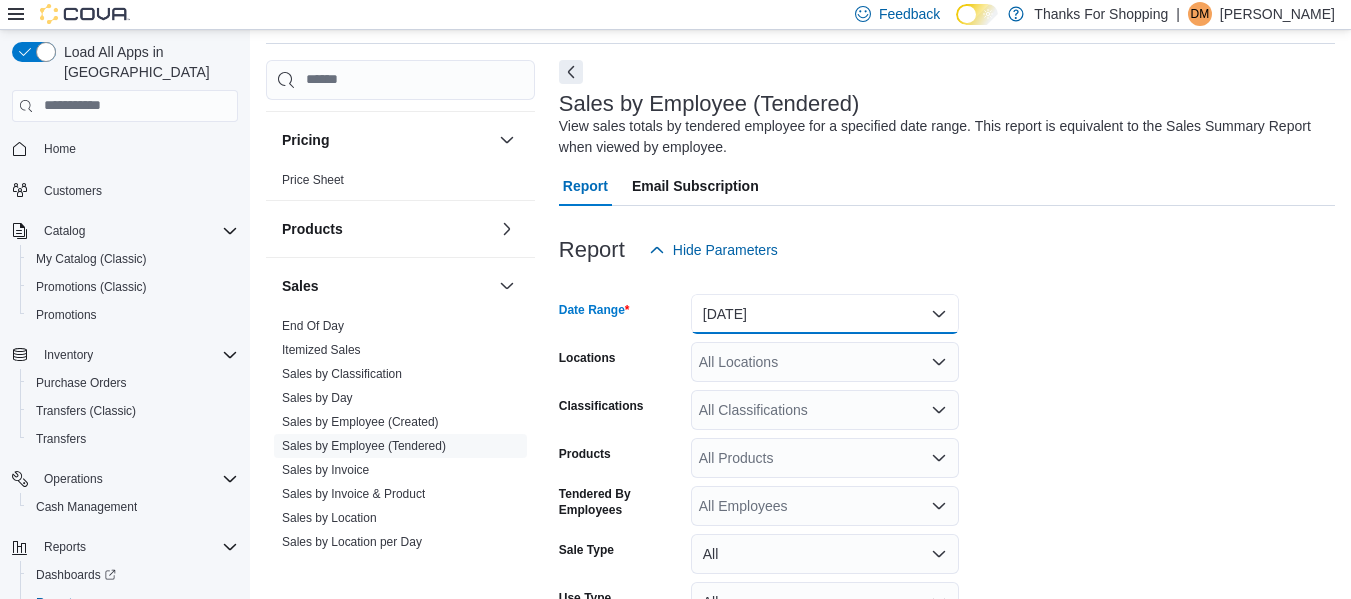 click on "[DATE]" at bounding box center (825, 314) 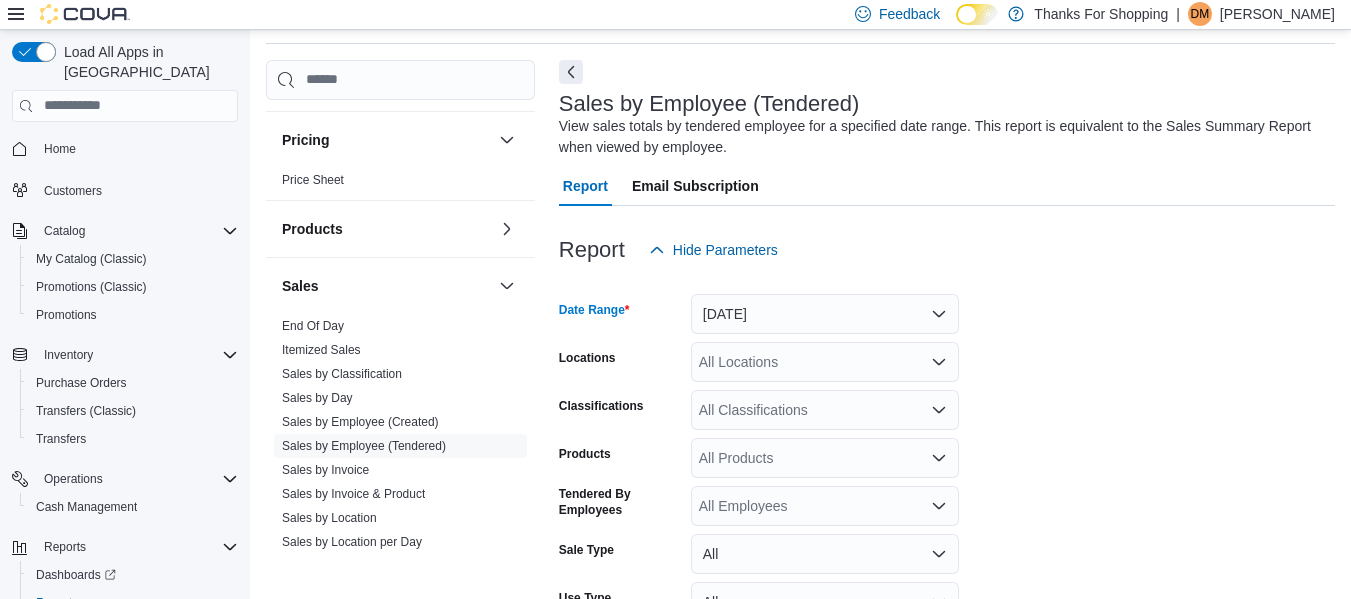 scroll, scrollTop: 61, scrollLeft: 0, axis: vertical 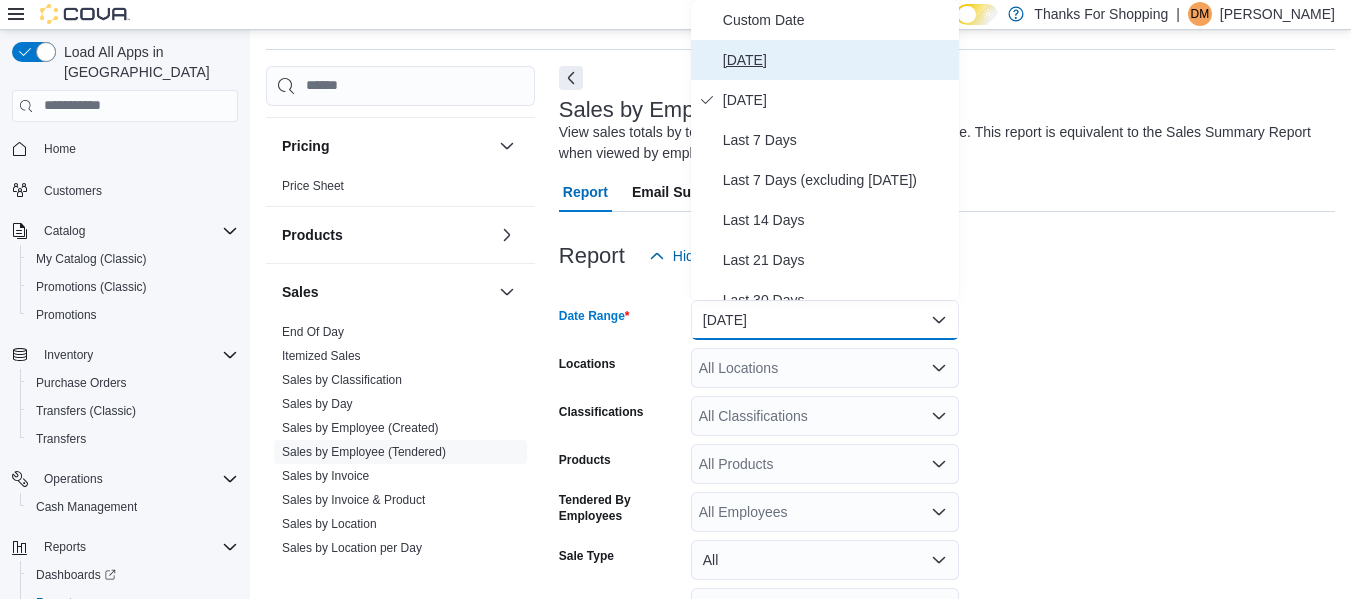 click on "[DATE]" at bounding box center (837, 60) 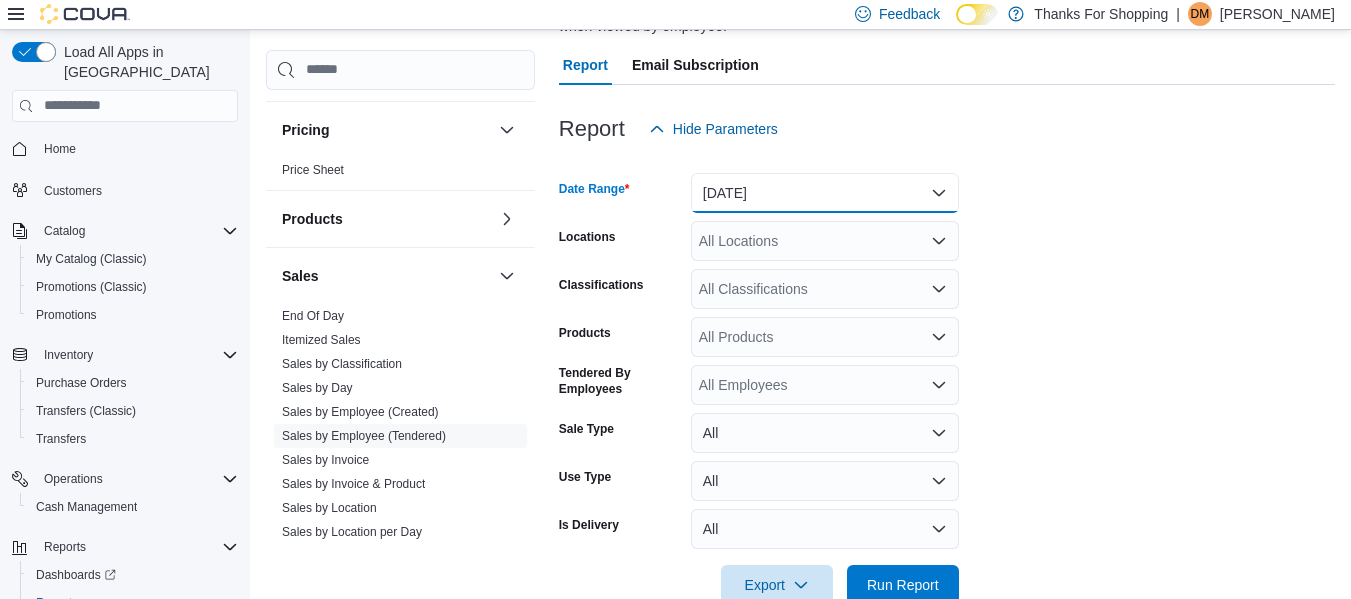 scroll, scrollTop: 234, scrollLeft: 0, axis: vertical 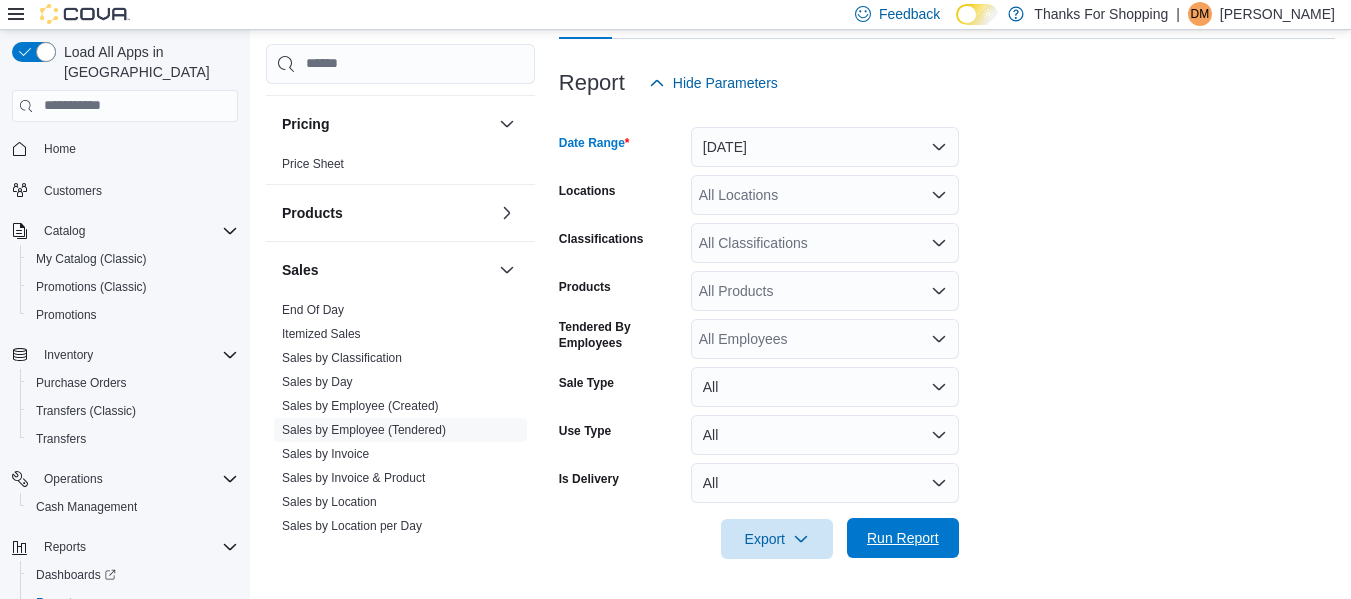 click on "Run Report" at bounding box center [903, 538] 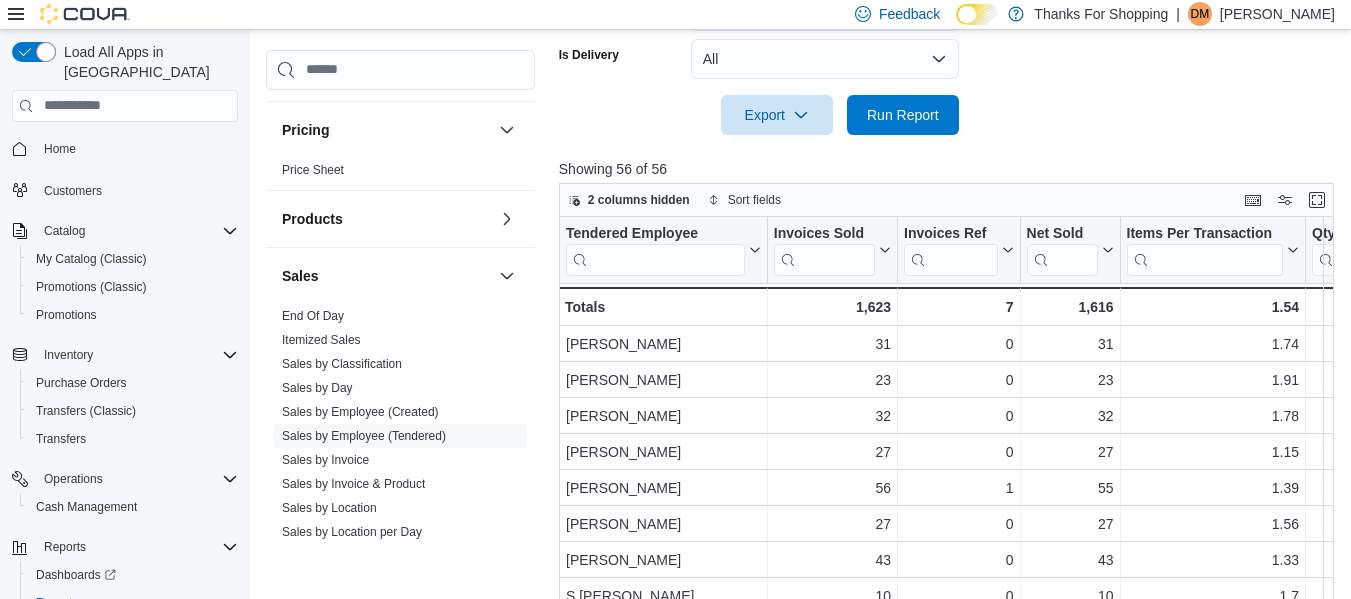 scroll, scrollTop: 663, scrollLeft: 0, axis: vertical 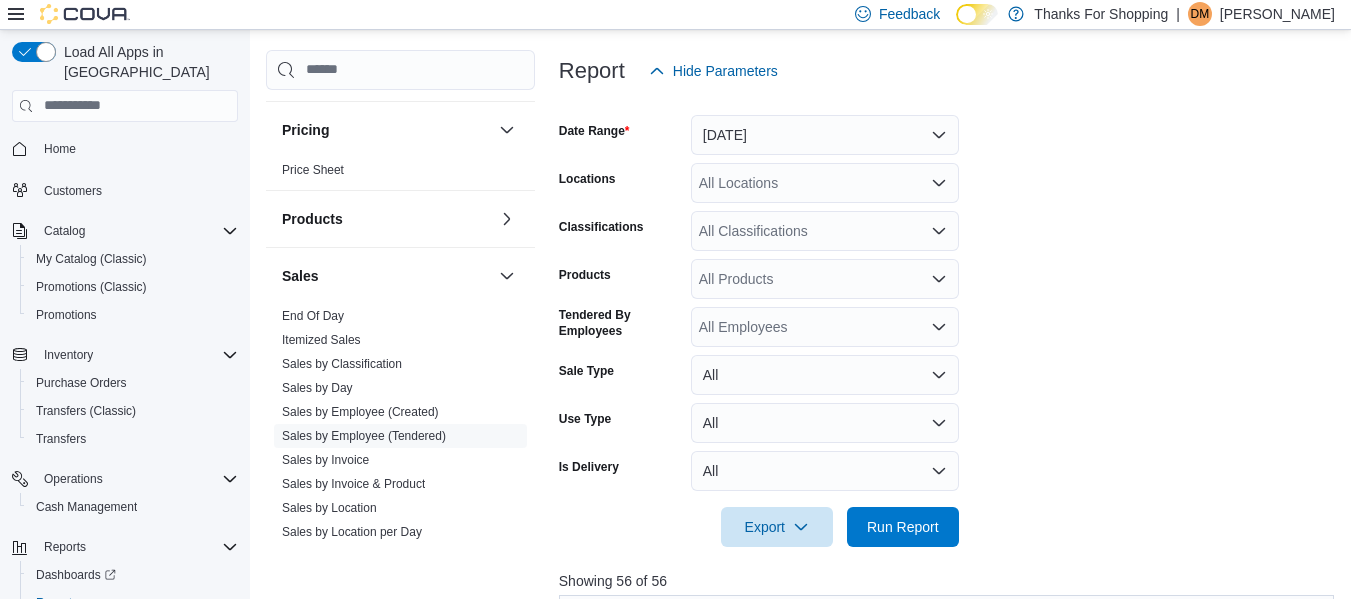 click on "All Locations" at bounding box center [825, 183] 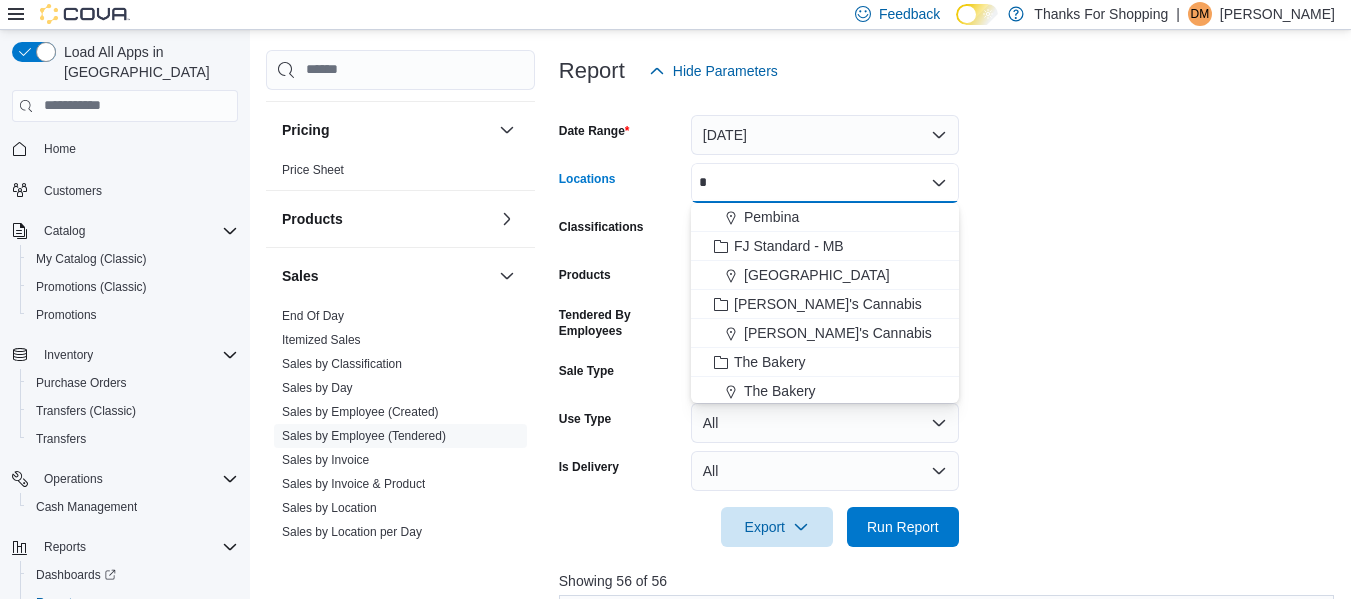 click on "Date Range [DATE] Locations * Combo box. Selected. b. Selected. Combo box input. All Locations. Type some text or, to display a list of choices, press Down Arrow. To exit the list of choices, press Escape. Classifications All Classifications Products All Products Tendered By Employees All Employees Sale Type All Use Type All Is Delivery All Export  Run Report" at bounding box center (950, 319) 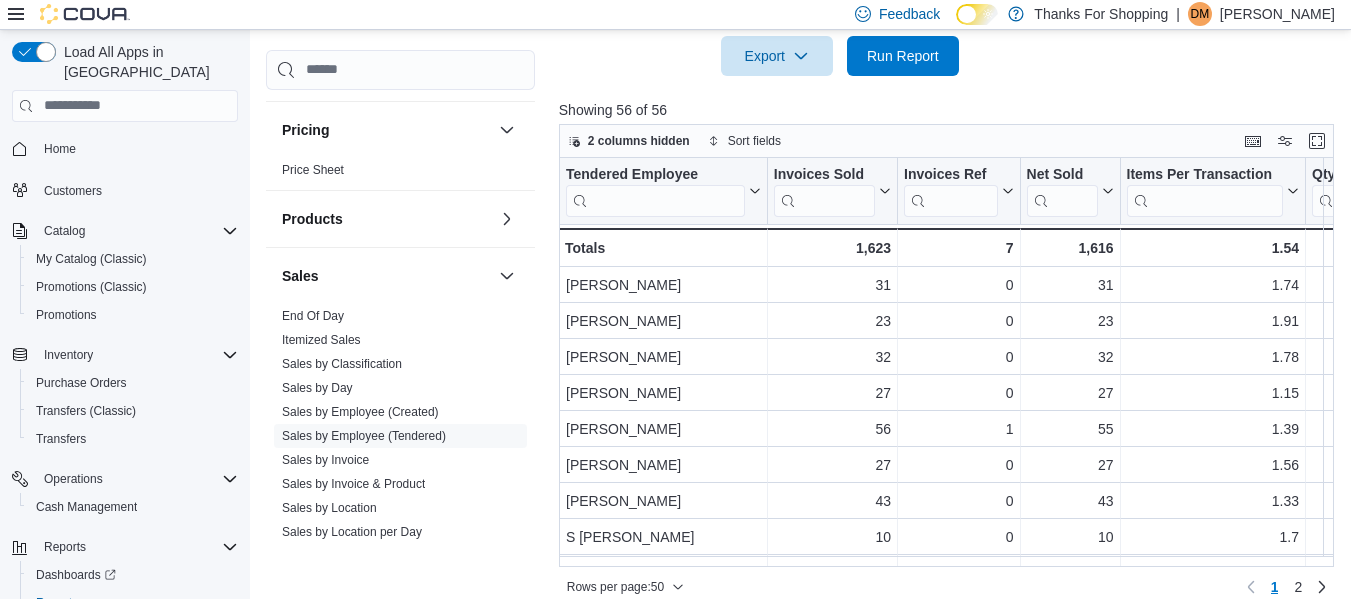 scroll, scrollTop: 737, scrollLeft: 0, axis: vertical 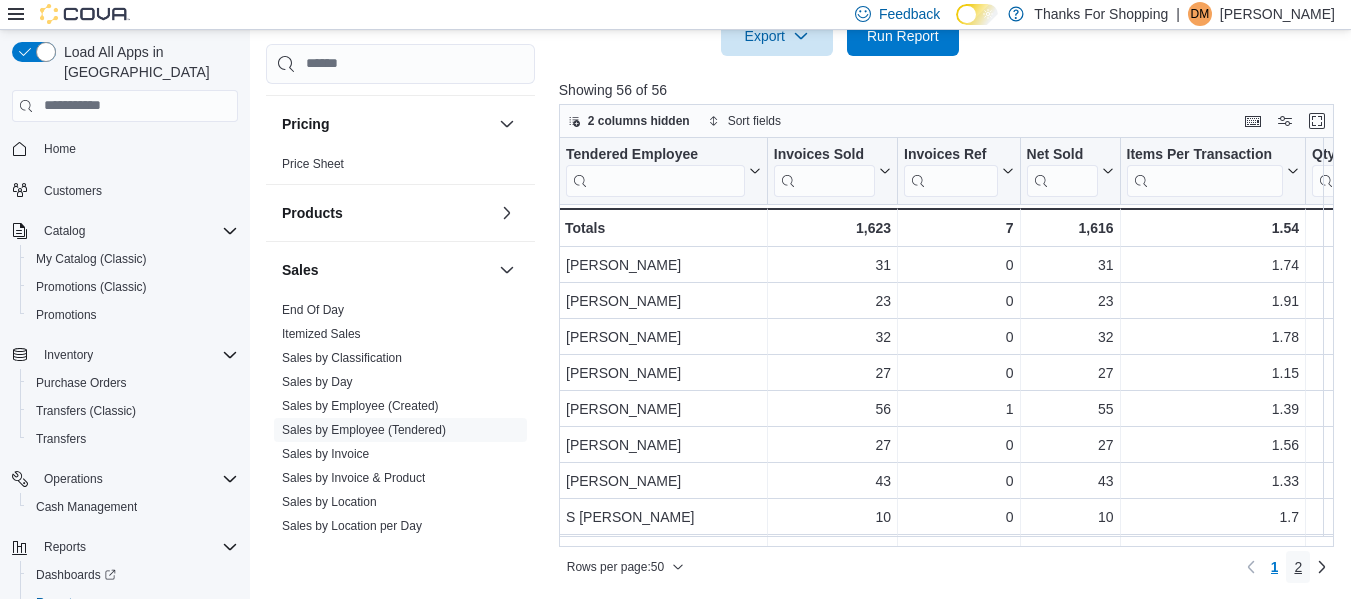 click on "2" at bounding box center [1298, 567] 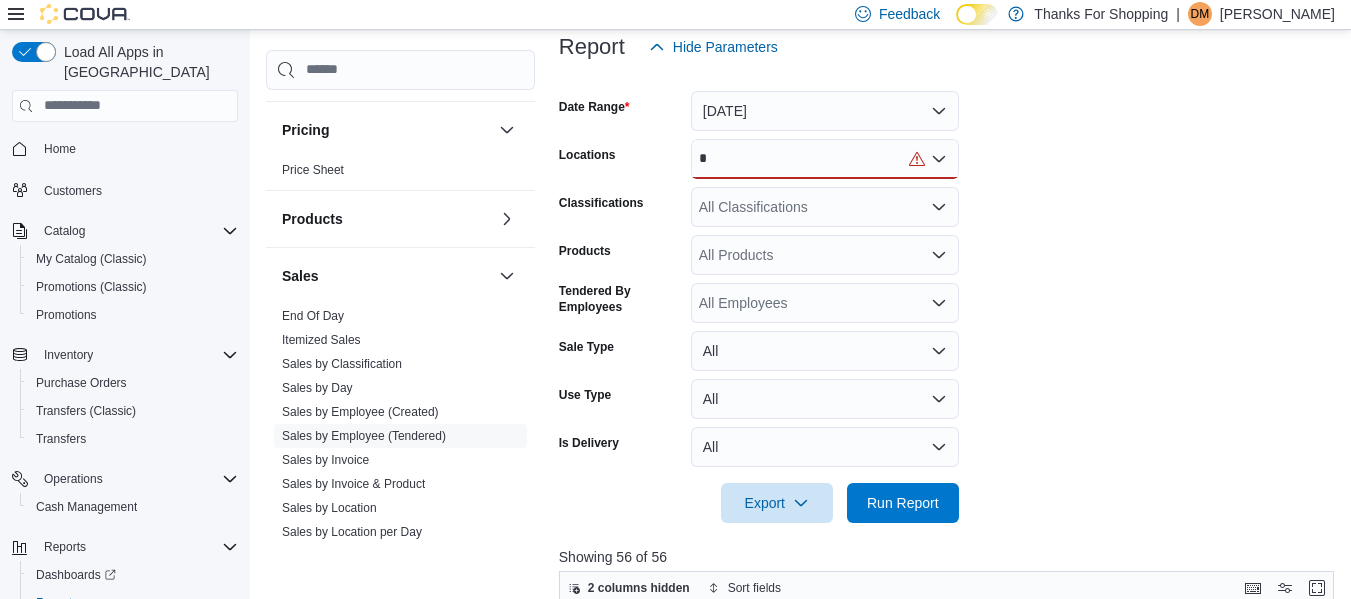 scroll, scrollTop: 265, scrollLeft: 0, axis: vertical 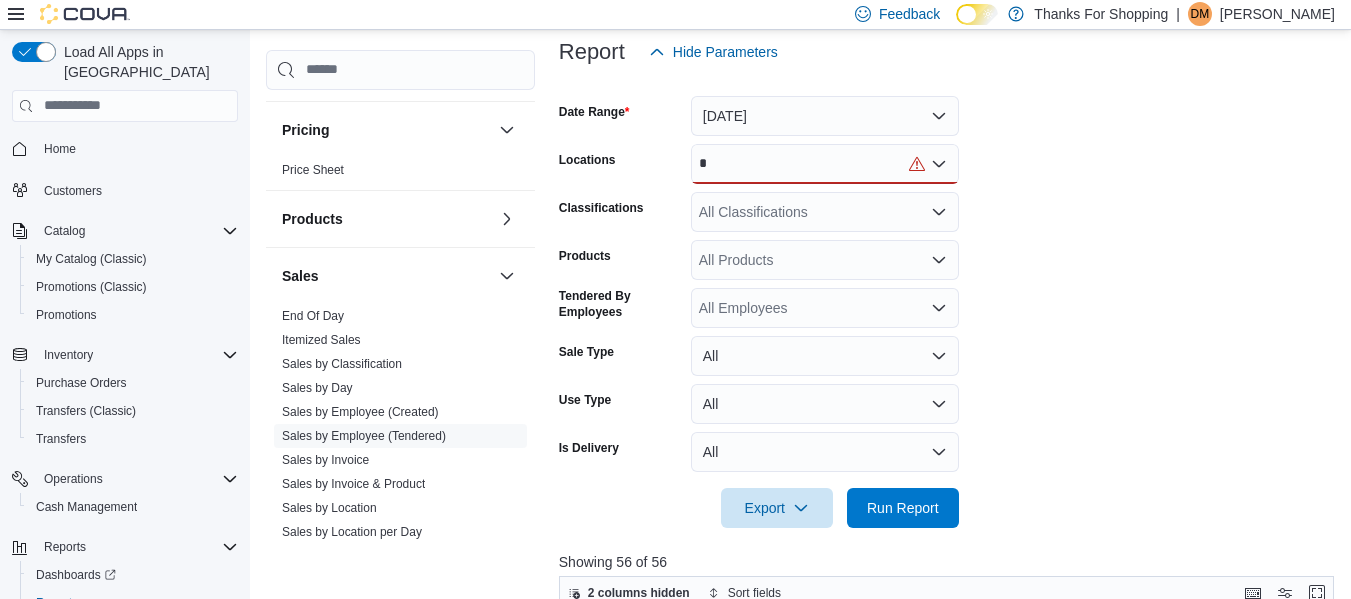 click on "*" at bounding box center (825, 164) 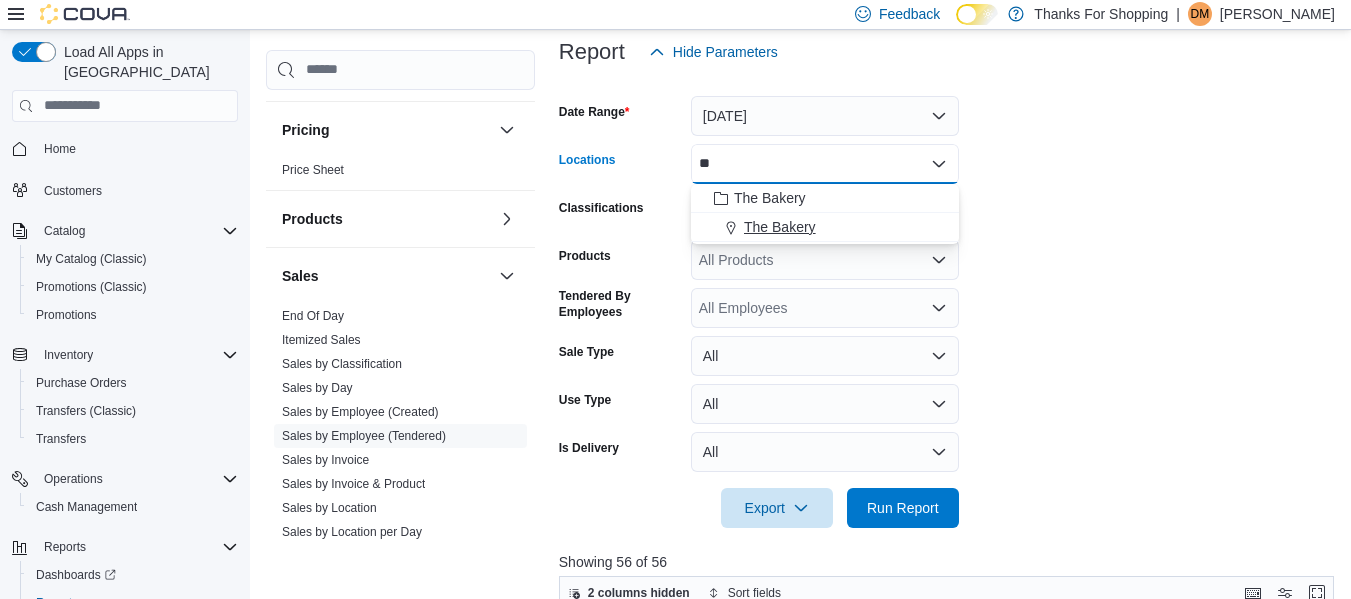 type on "**" 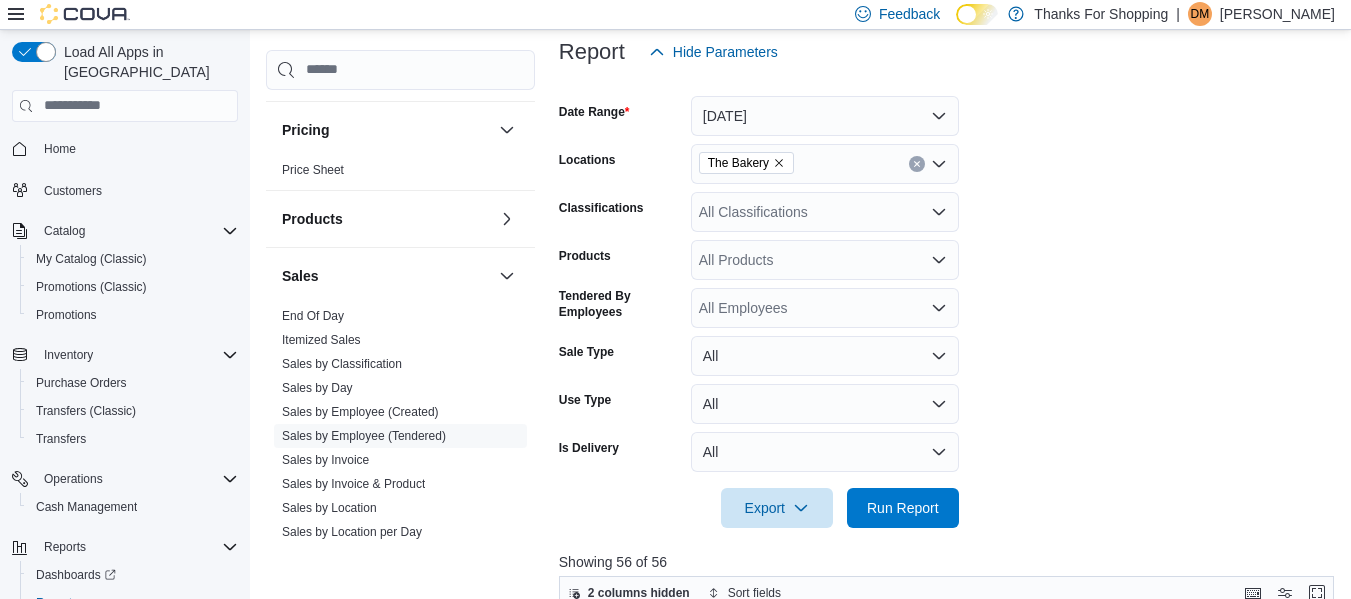 click on "Date Range [DATE] Locations The Bakery Classifications All Classifications Products All Products Tendered By Employees All Employees Sale Type All Use Type All Is Delivery All Export  Run Report" at bounding box center (950, 300) 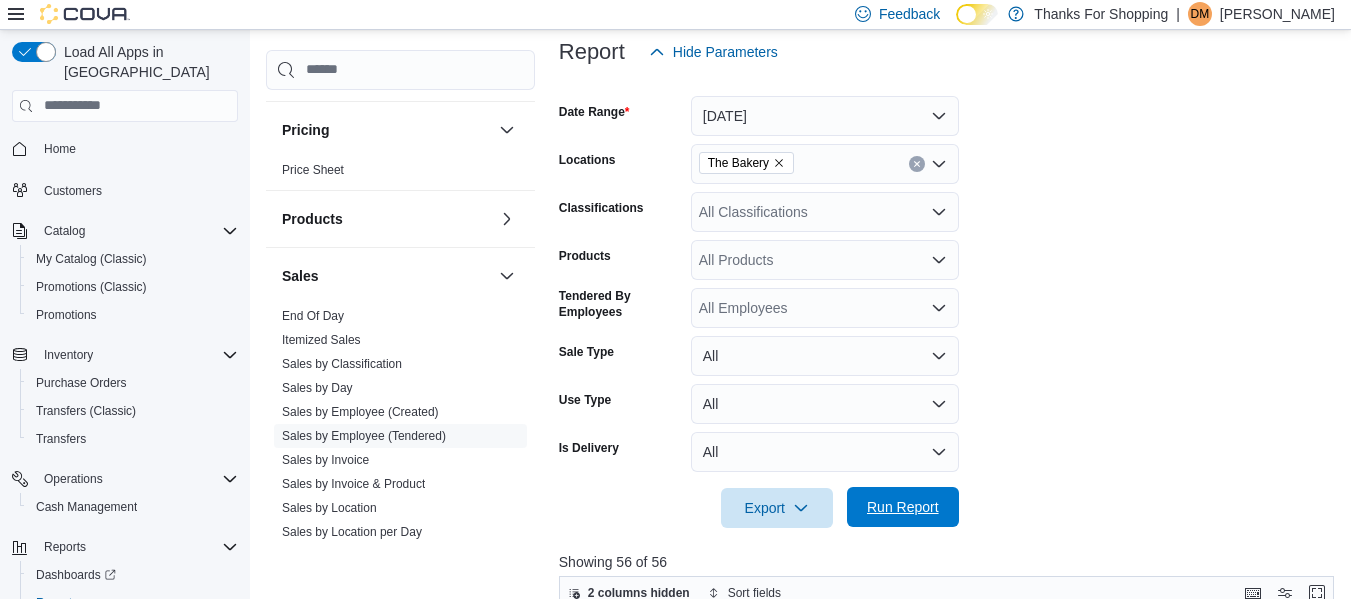 click on "Run Report" at bounding box center (903, 507) 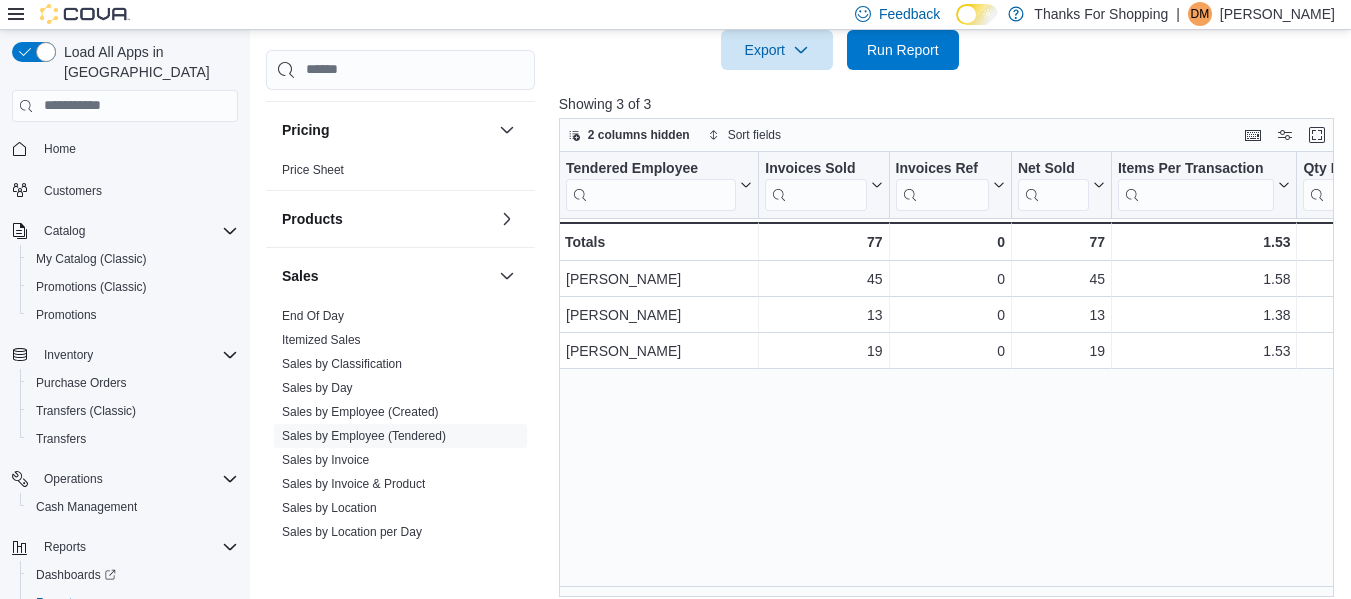 scroll, scrollTop: 737, scrollLeft: 0, axis: vertical 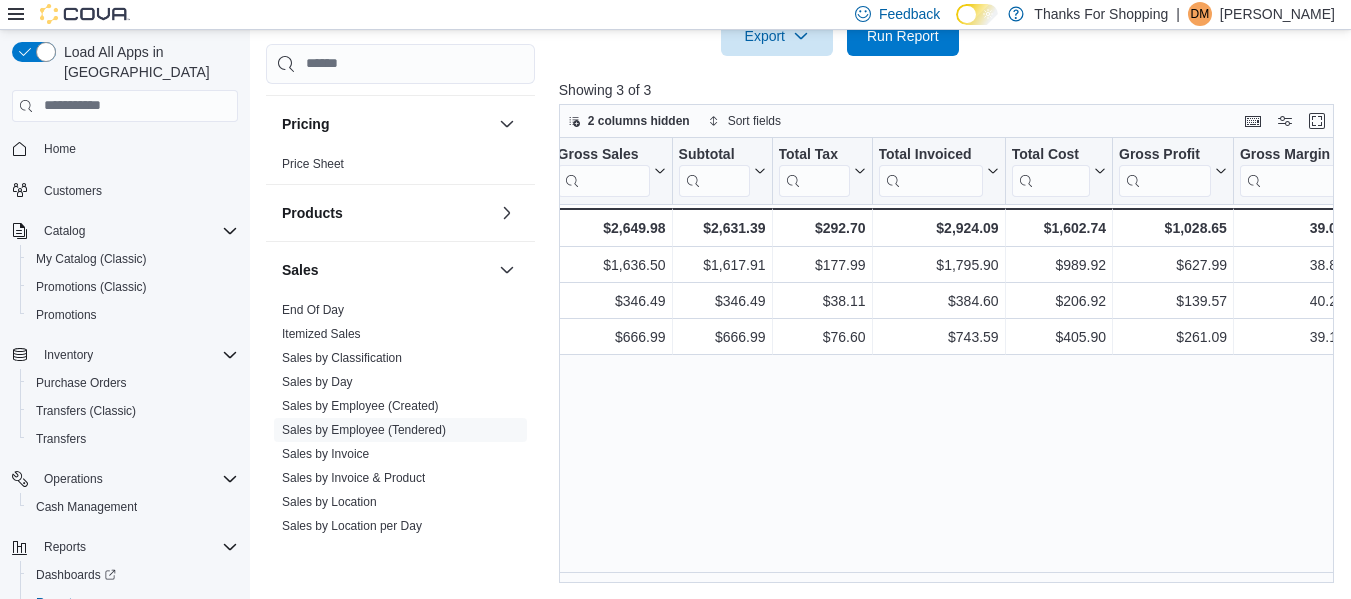 click on "Reports Feedback Cash Management Cash Management Cash Out Details Customer Customer Queue Discounts & Promotions Discounts Promotion Details Promotions Inventory Inventory Adjustments Inventory by Product Historical Inventory On Hand by Package Inventory On Hand by Product Inventory Transactions Package Details Package History Product Expirations Purchase Orders Reorder Transfers Loyalty Loyalty Adjustments Loyalty Redemption Values OCM OCM Weekly Inventory Pricing Price Sheet Products Catalog Export Products to Archive Sales End Of Day Itemized Sales Sales by Classification Sales by Day Sales by Employee (Created) Sales by Employee (Tendered) Sales by Invoice Sales by Invoice & Product Sales by Location Sales by Location per Day Sales by Product Sales by Product & Location Sales by Product & Location per Day Sales by Product per Day Taxes Tax Details Tax Exemptions Sales by Employee (Tendered)   Report Email Subscription Report Hide Parameters   Date Range [DATE] Locations The Bakery Classifications Products" at bounding box center [804, -54] 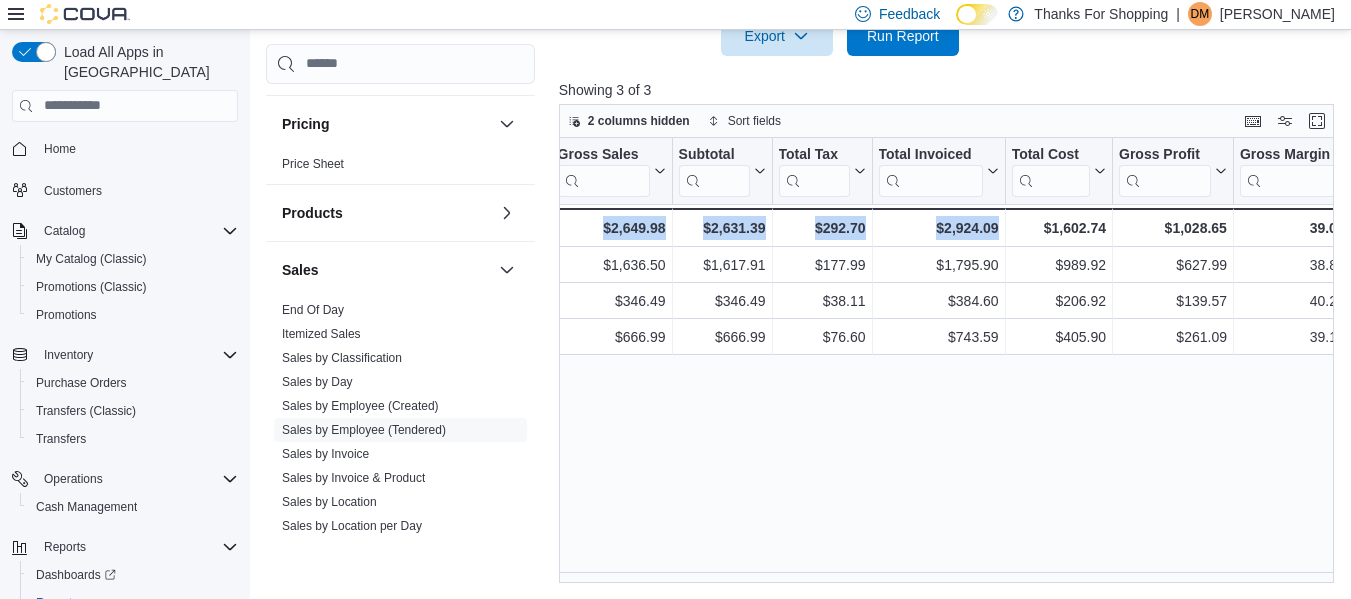 drag, startPoint x: 985, startPoint y: 592, endPoint x: 491, endPoint y: 595, distance: 494.0091 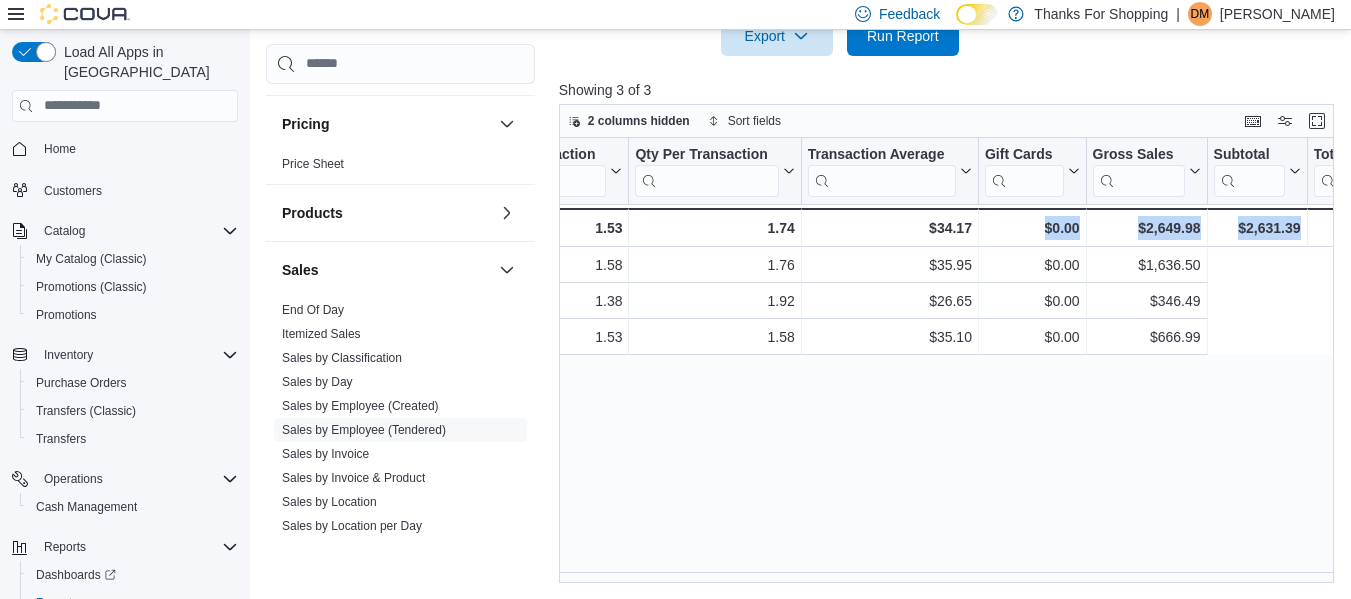 scroll, scrollTop: 0, scrollLeft: 0, axis: both 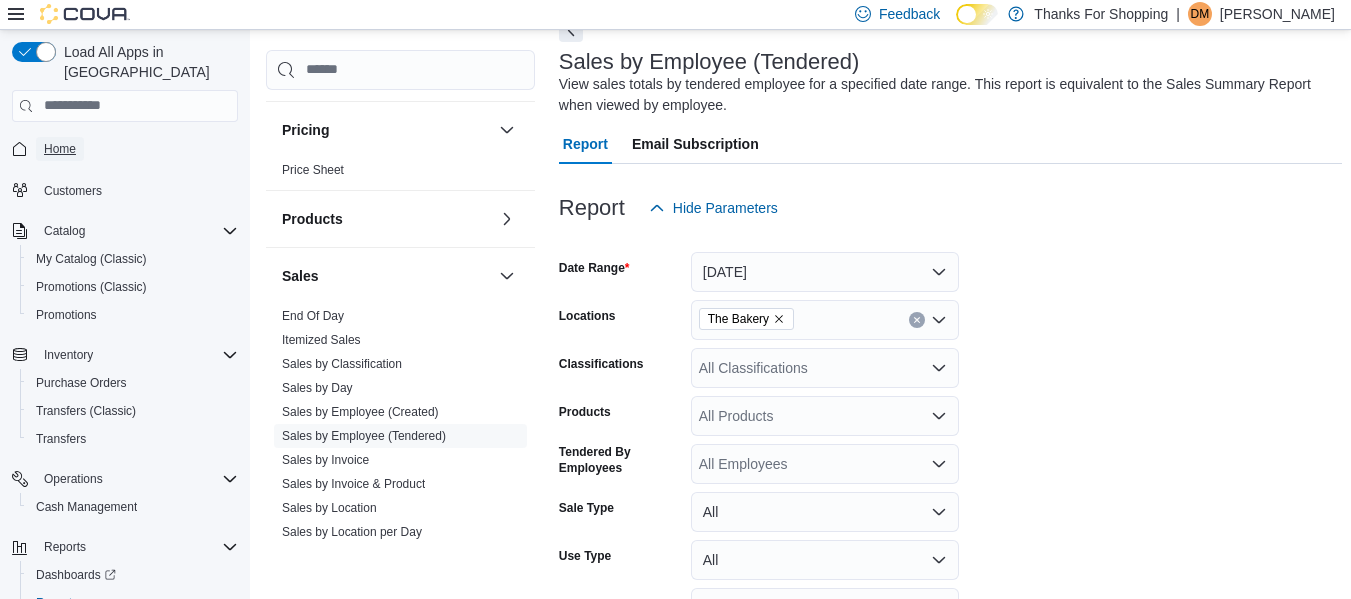 click on "Home" at bounding box center [60, 149] 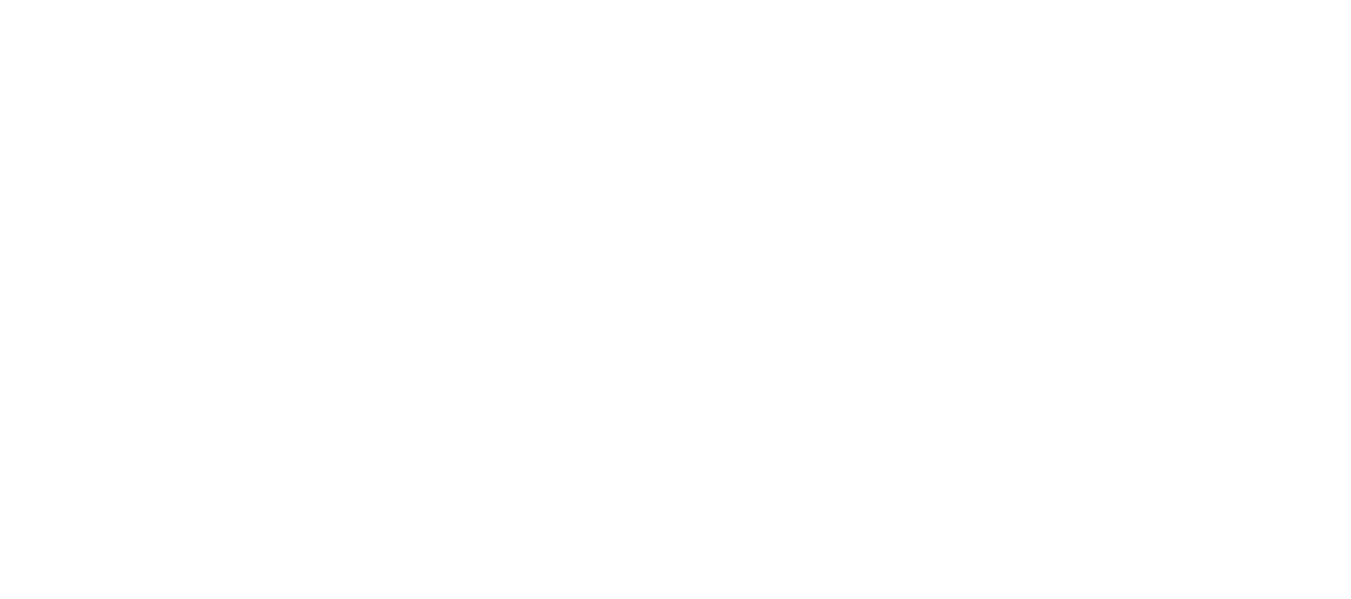 scroll, scrollTop: 0, scrollLeft: 0, axis: both 